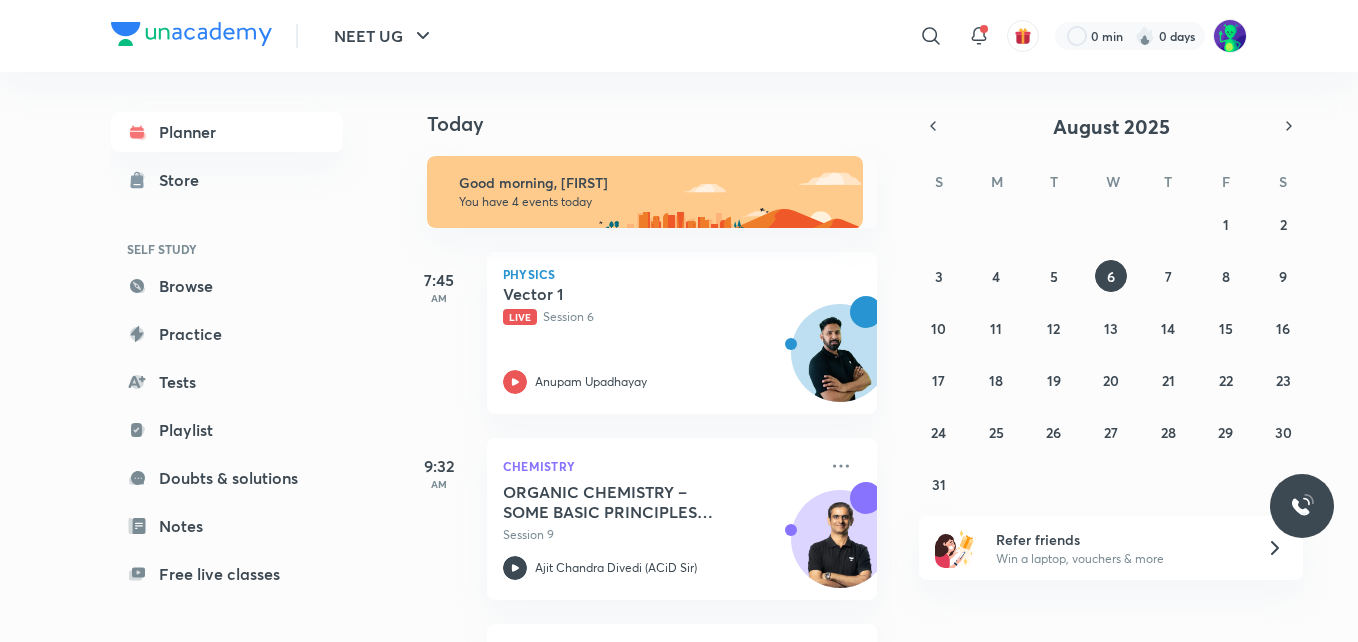 scroll, scrollTop: 0, scrollLeft: 0, axis: both 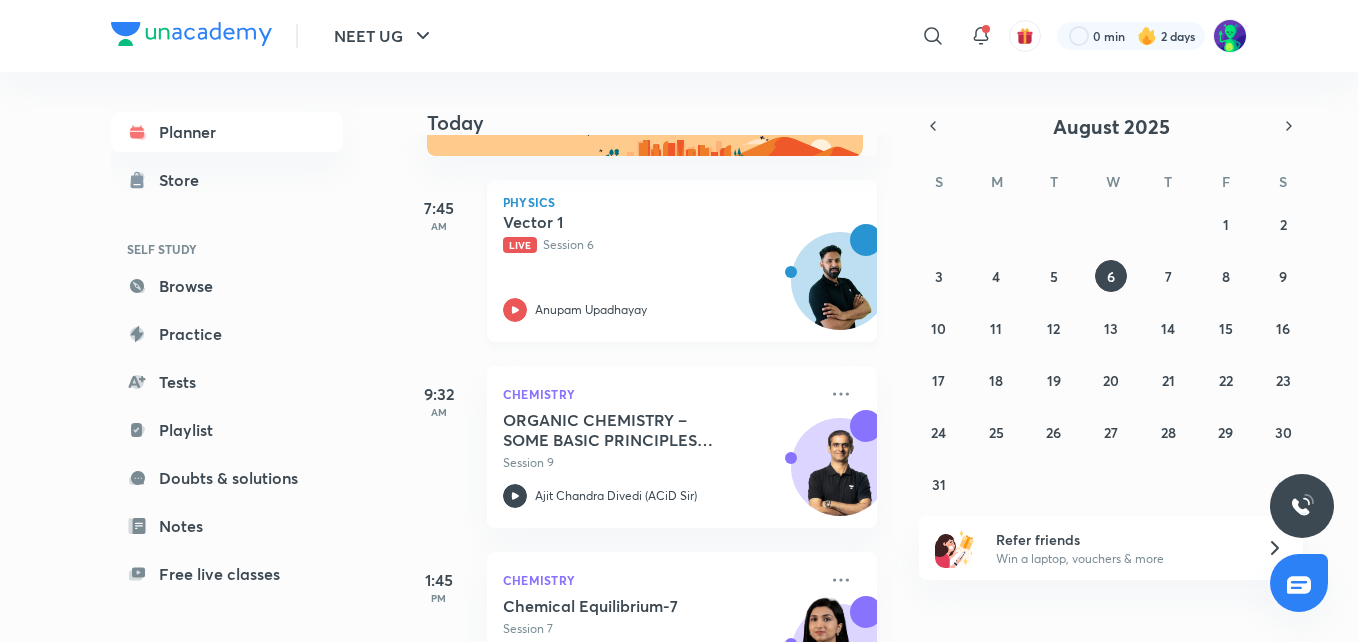 click on "Vector 1" at bounding box center (627, 222) 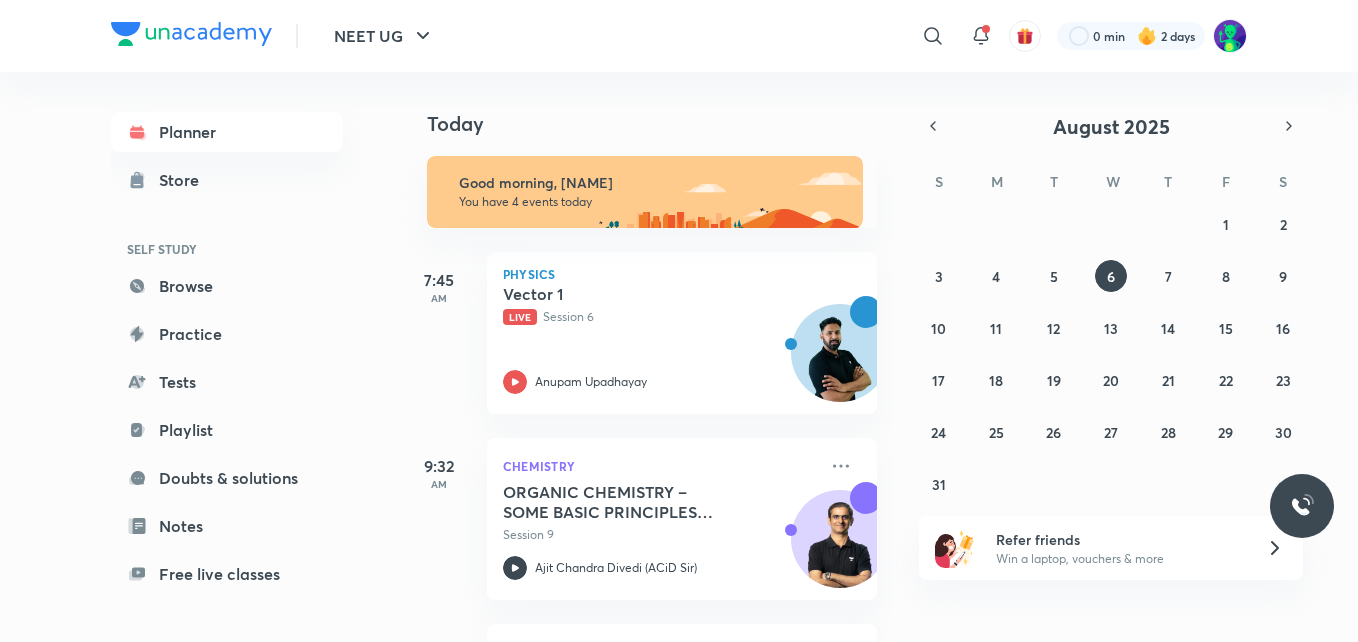 scroll, scrollTop: 0, scrollLeft: 0, axis: both 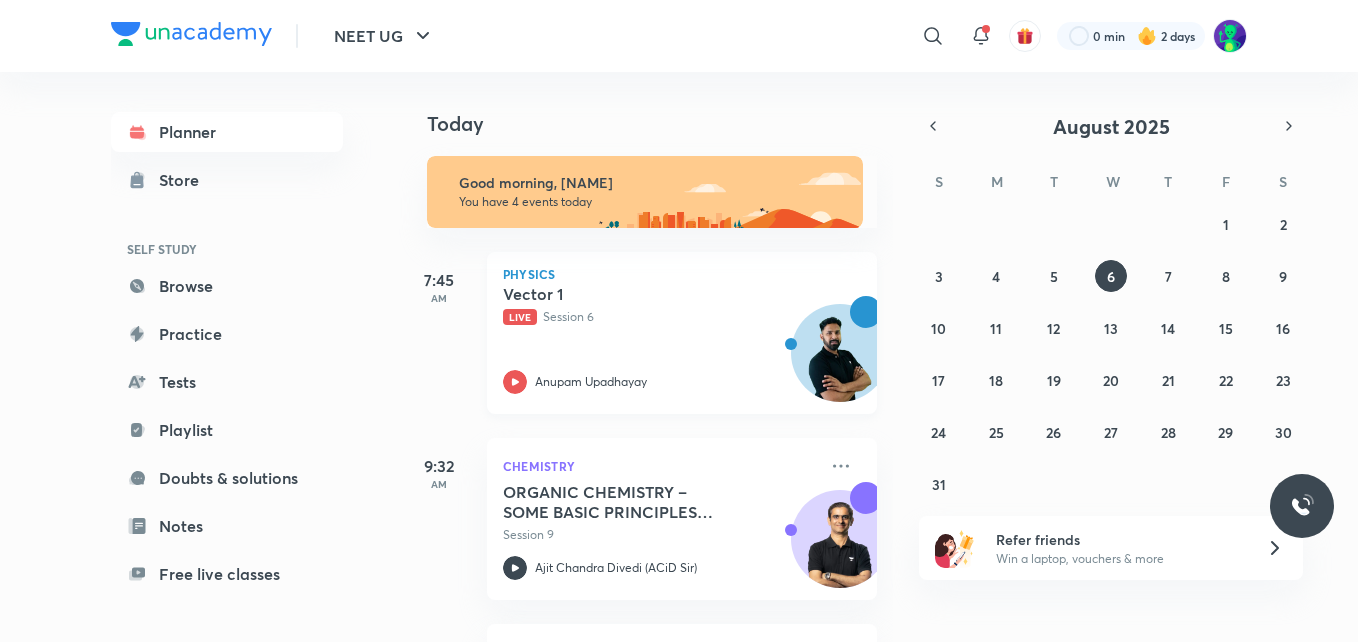 drag, startPoint x: 0, startPoint y: 0, endPoint x: 526, endPoint y: 292, distance: 601.6145 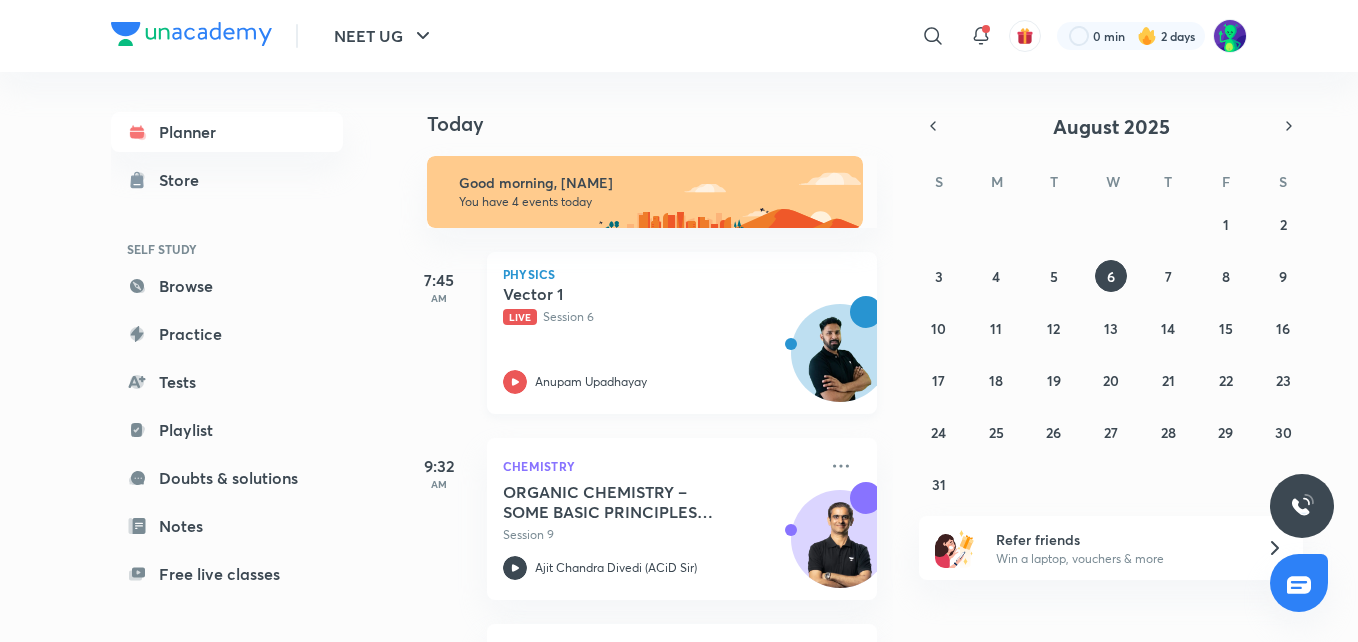 click on "Vector 1" at bounding box center [627, 294] 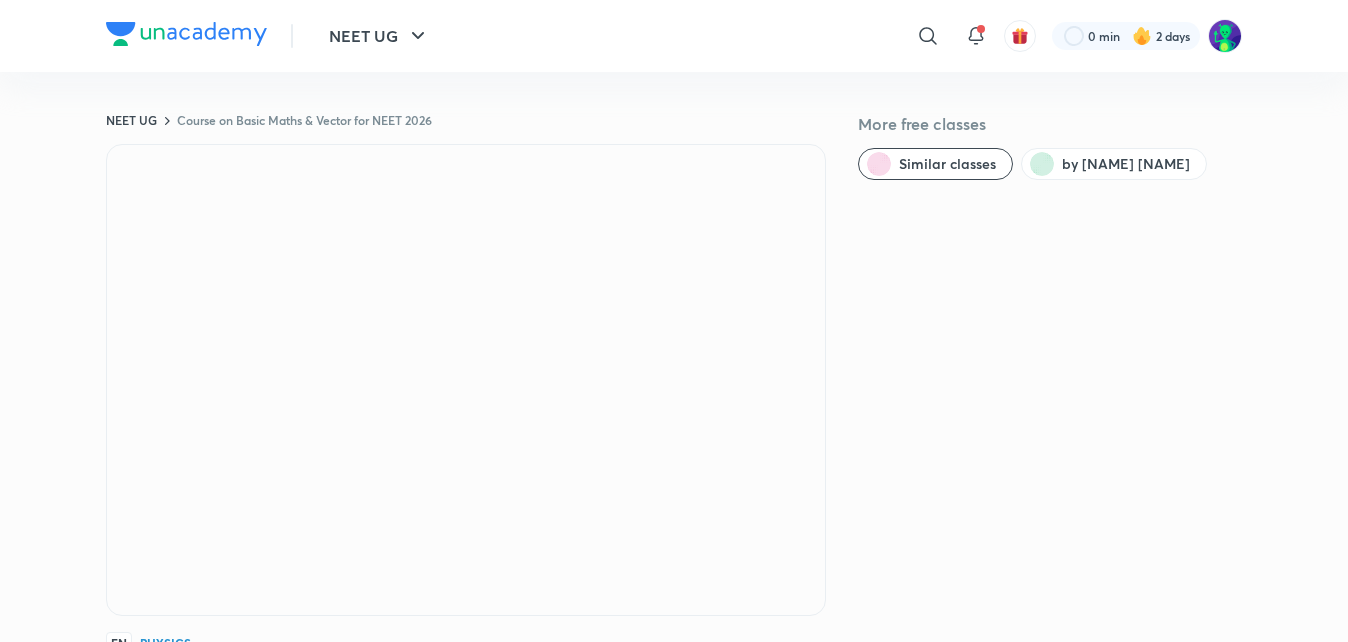 scroll, scrollTop: 0, scrollLeft: 0, axis: both 